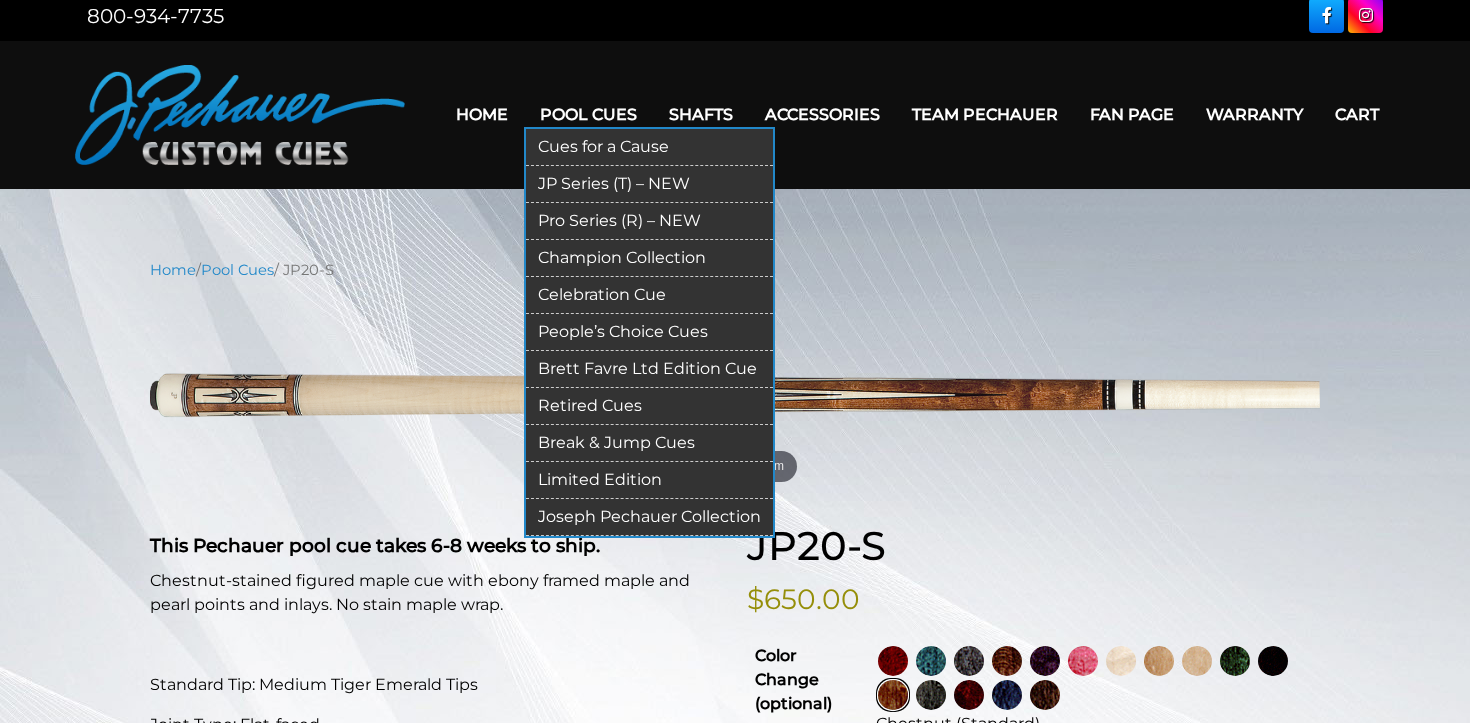 scroll, scrollTop: 11, scrollLeft: 0, axis: vertical 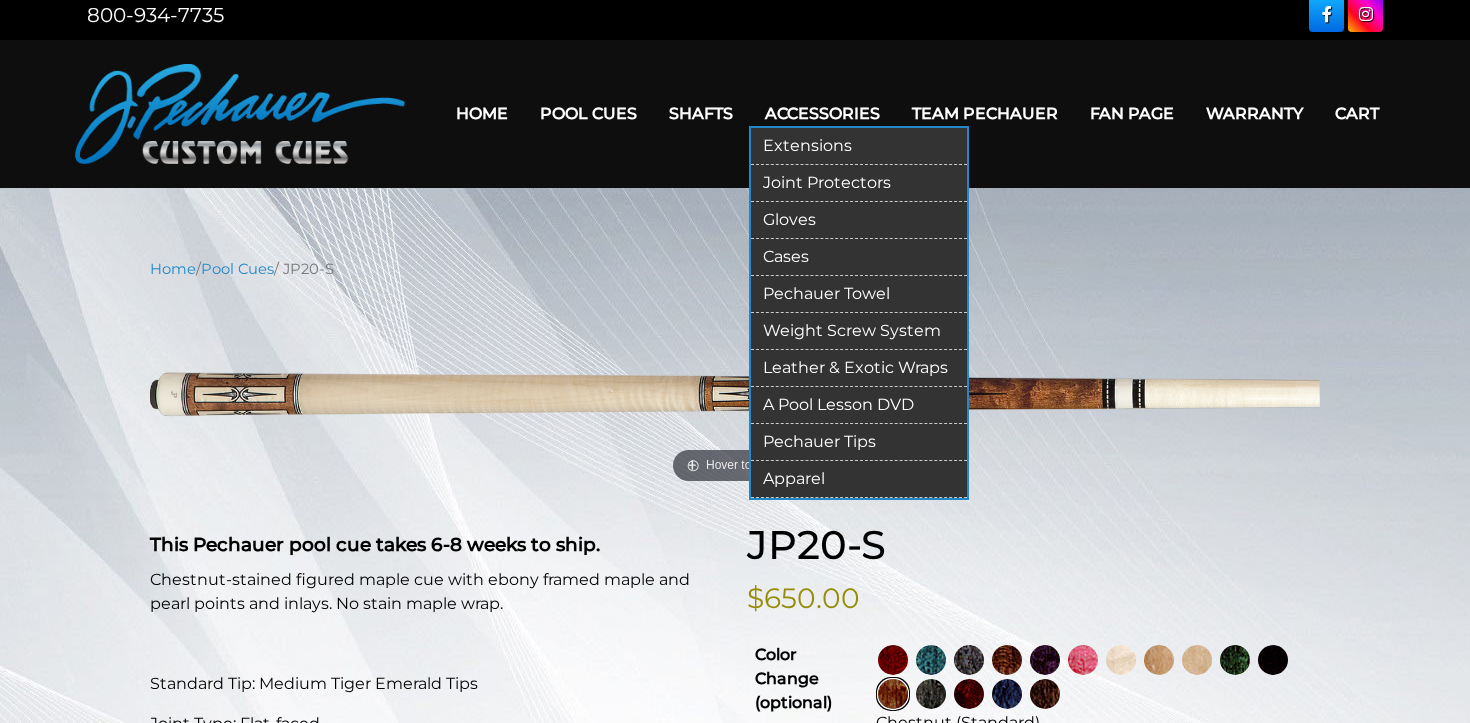 click on "Joint Protectors" at bounding box center (859, 183) 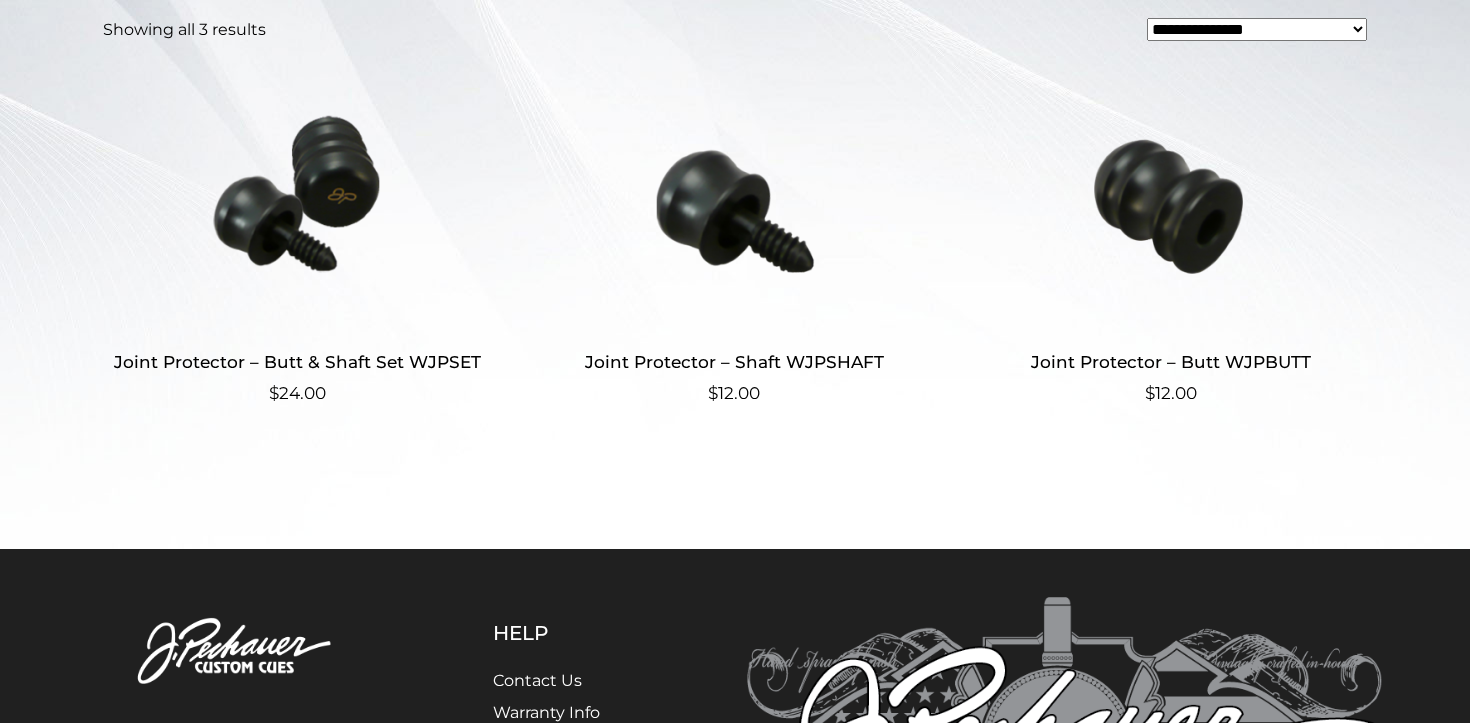 scroll, scrollTop: 585, scrollLeft: 0, axis: vertical 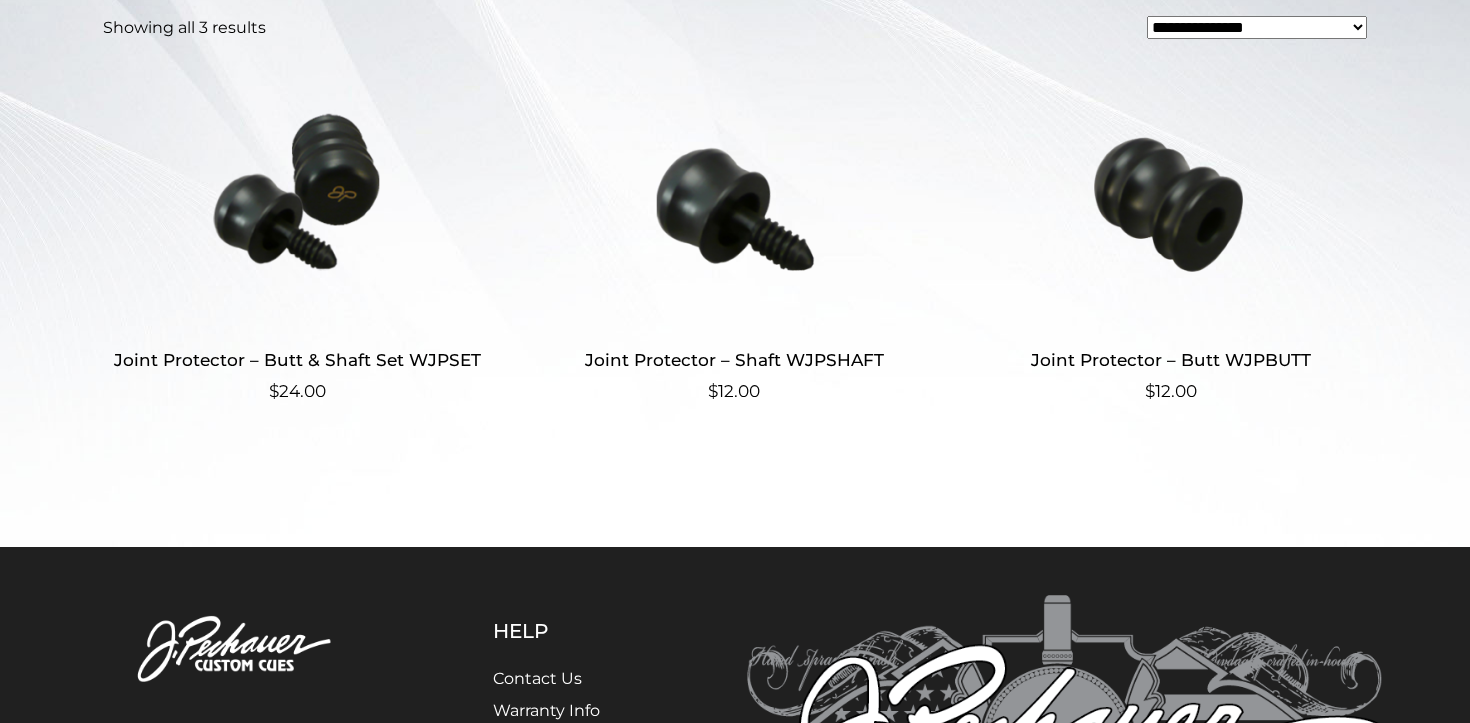 click on "Joint Protector – Butt & Shaft Set WJPSET" at bounding box center (297, 360) 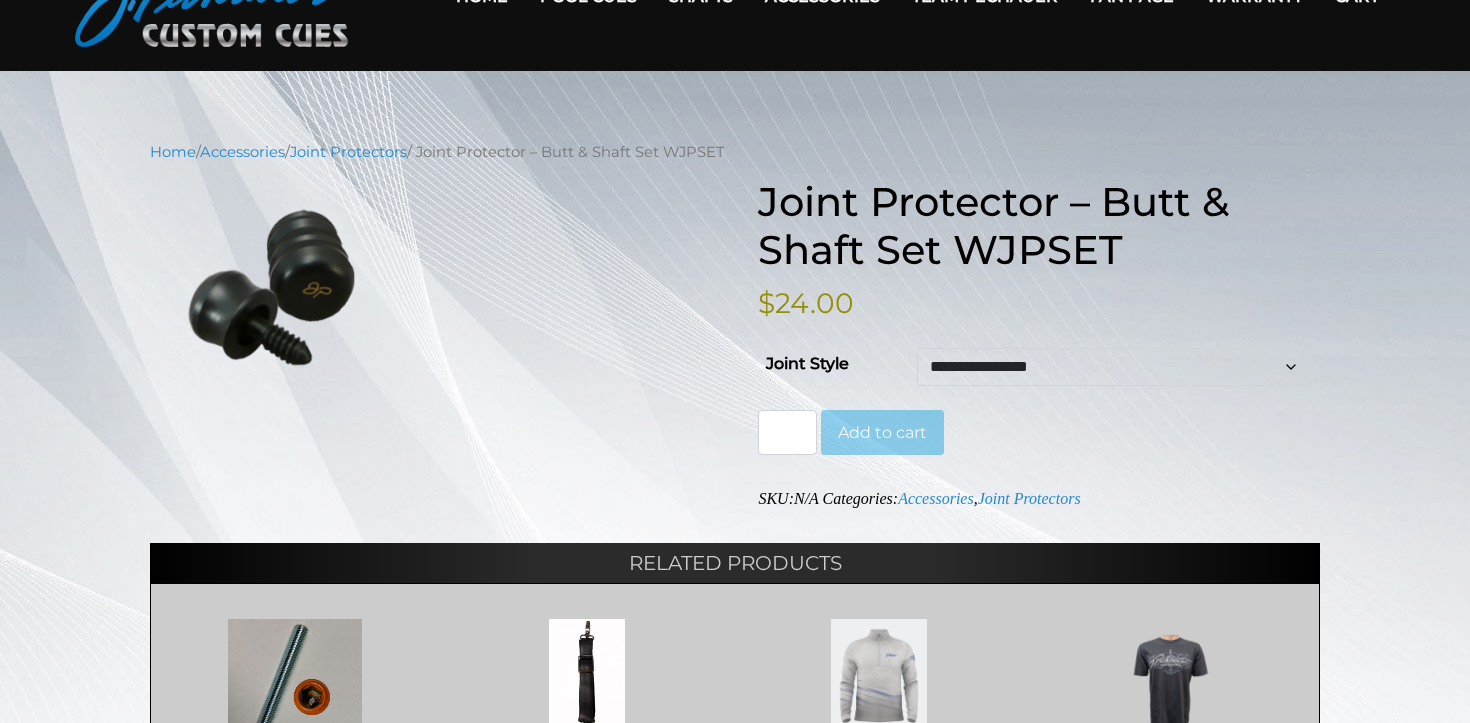 scroll, scrollTop: 129, scrollLeft: 0, axis: vertical 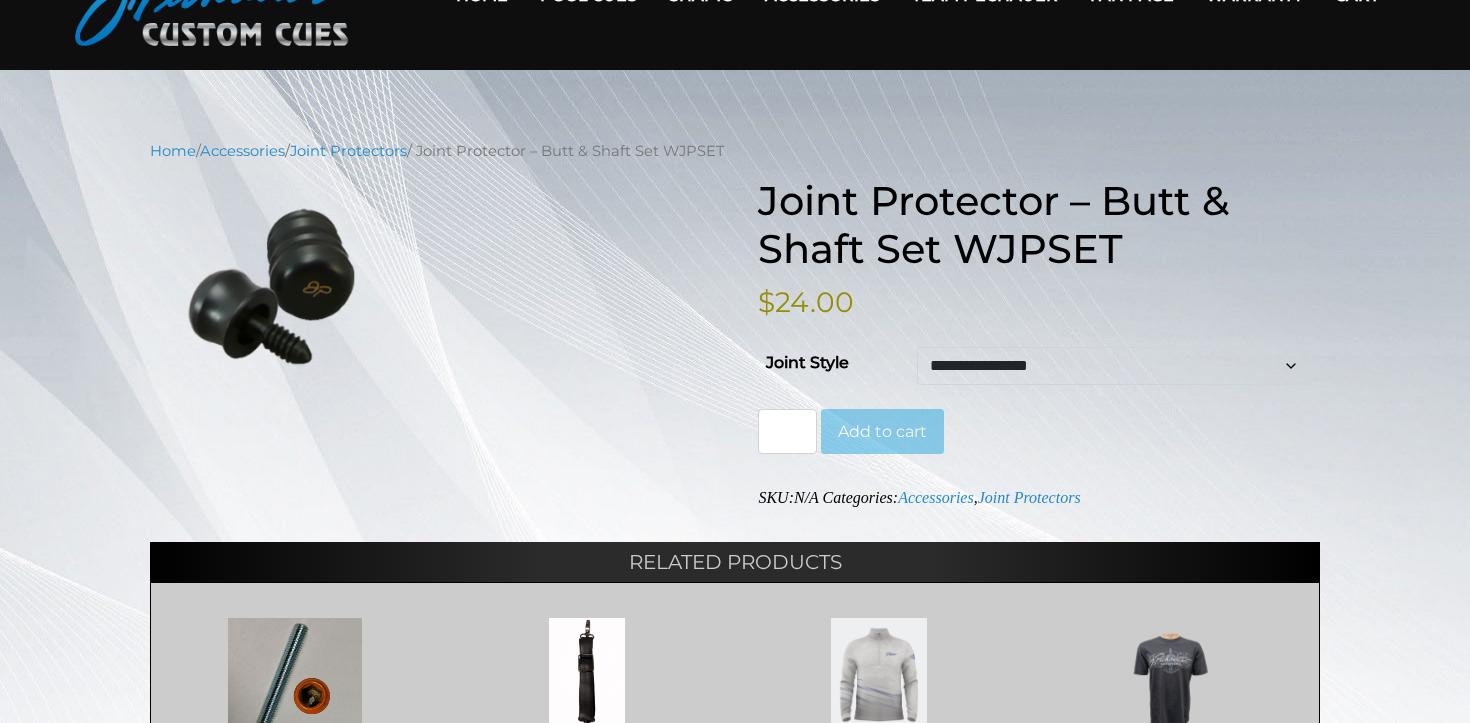 click on "**********" at bounding box center (1114, 366) 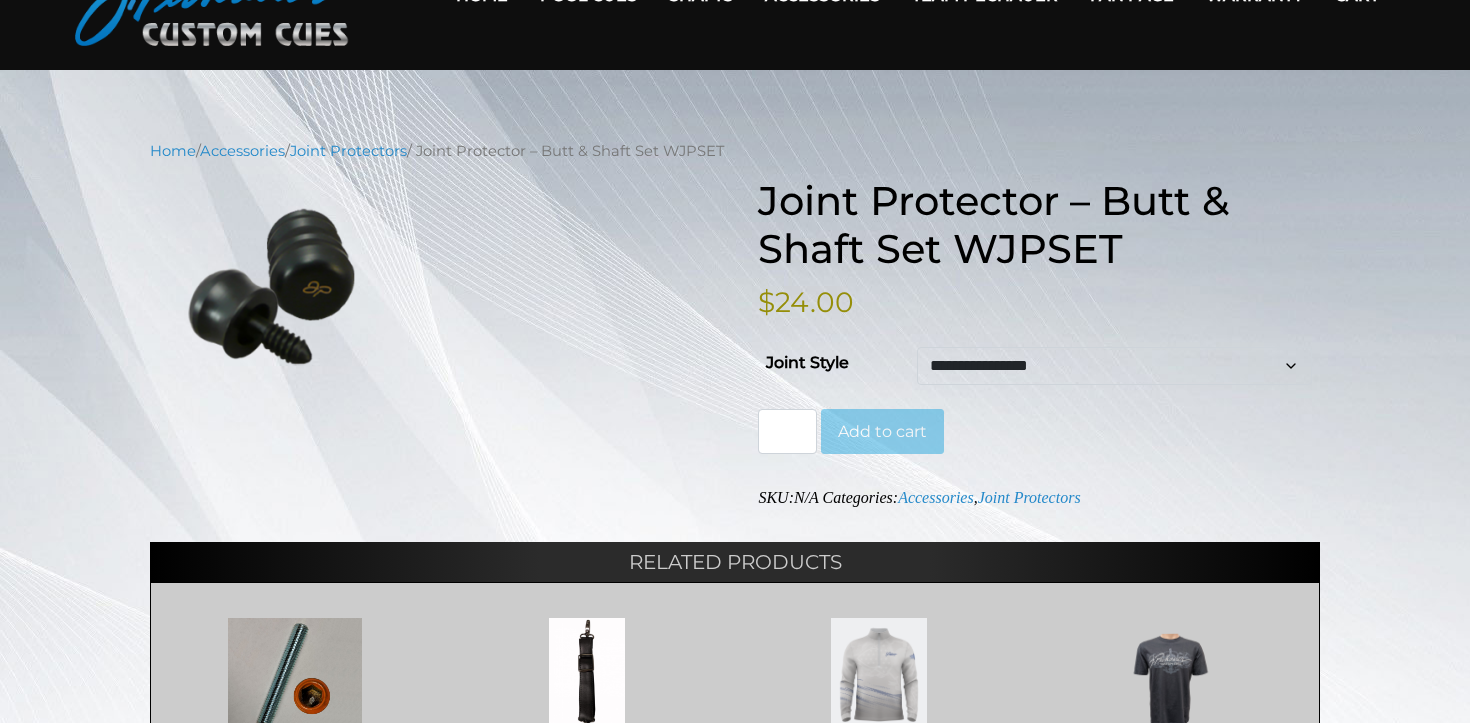 select on "********" 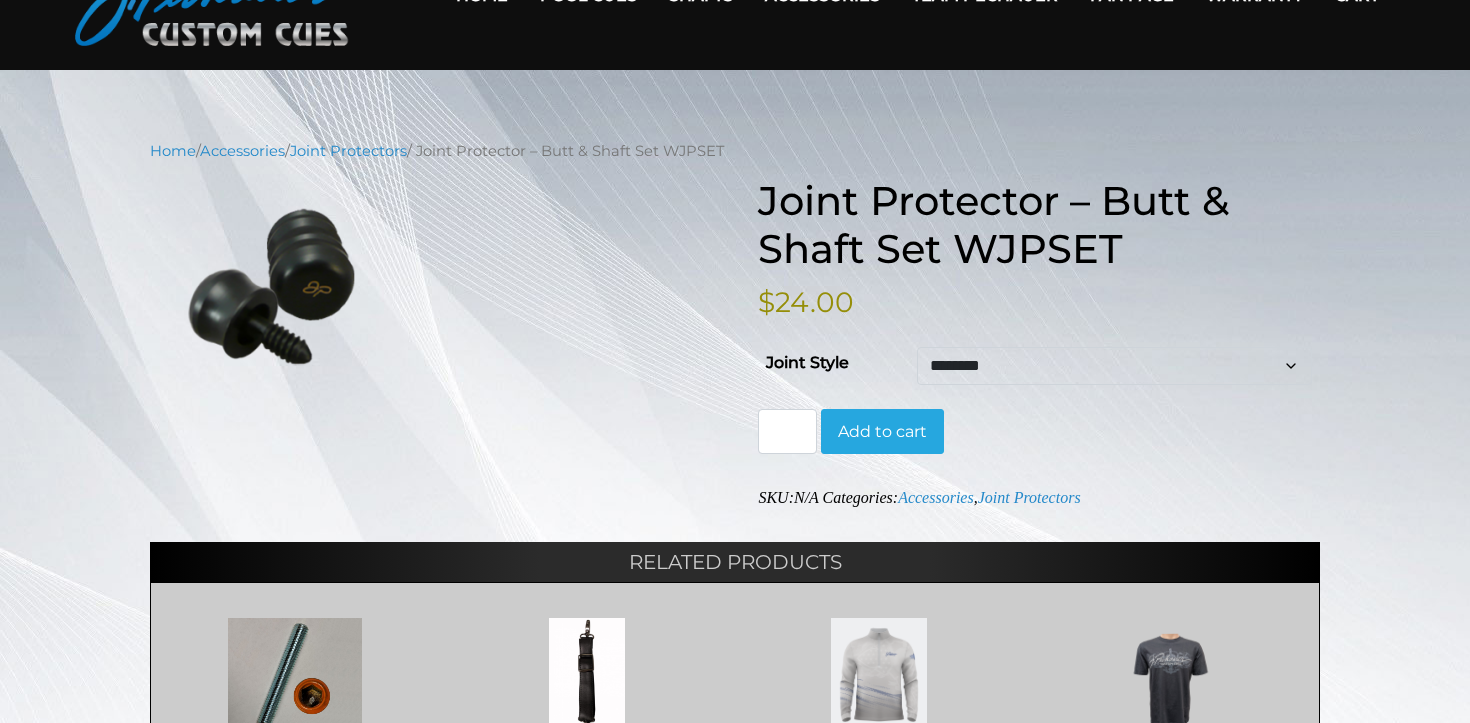 click on "**********" at bounding box center (1114, 366) 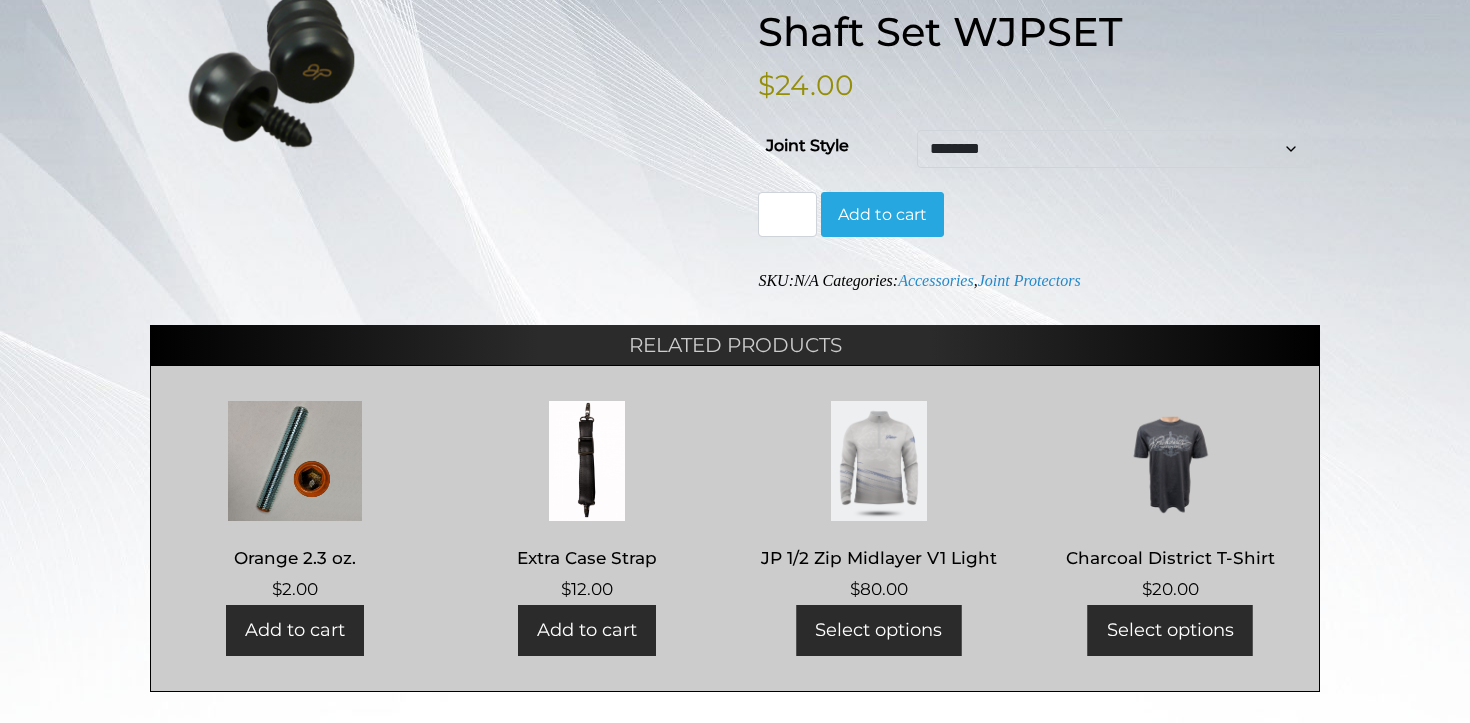 scroll, scrollTop: 347, scrollLeft: 0, axis: vertical 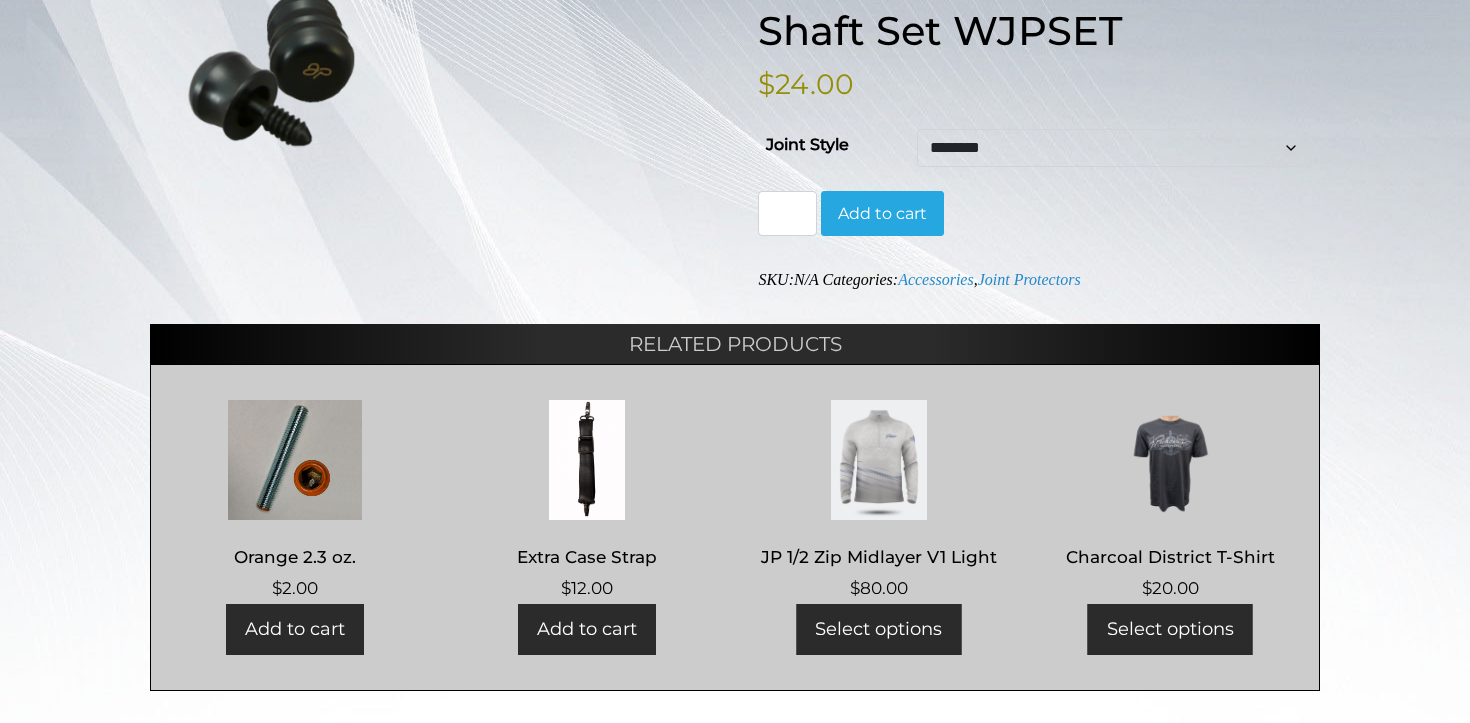 click at bounding box center (295, 460) 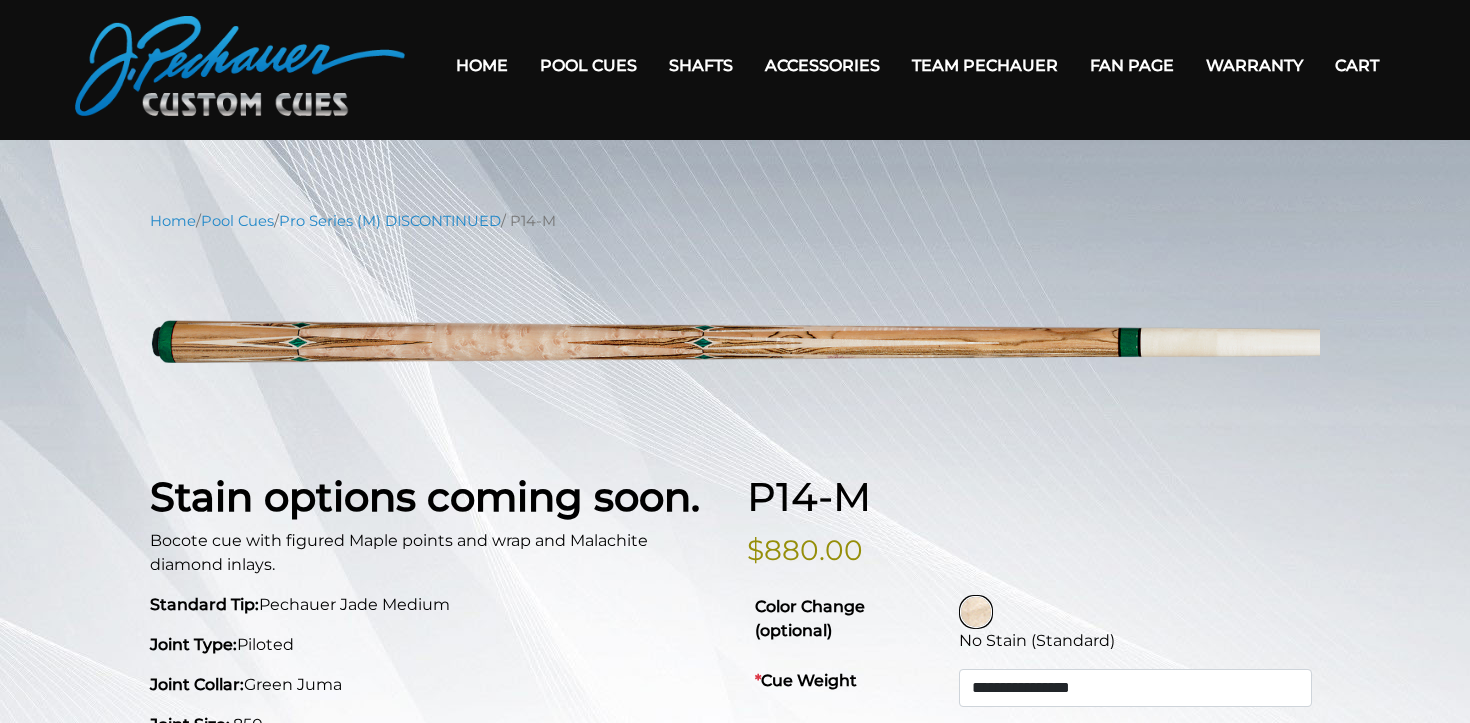 scroll, scrollTop: 0, scrollLeft: 0, axis: both 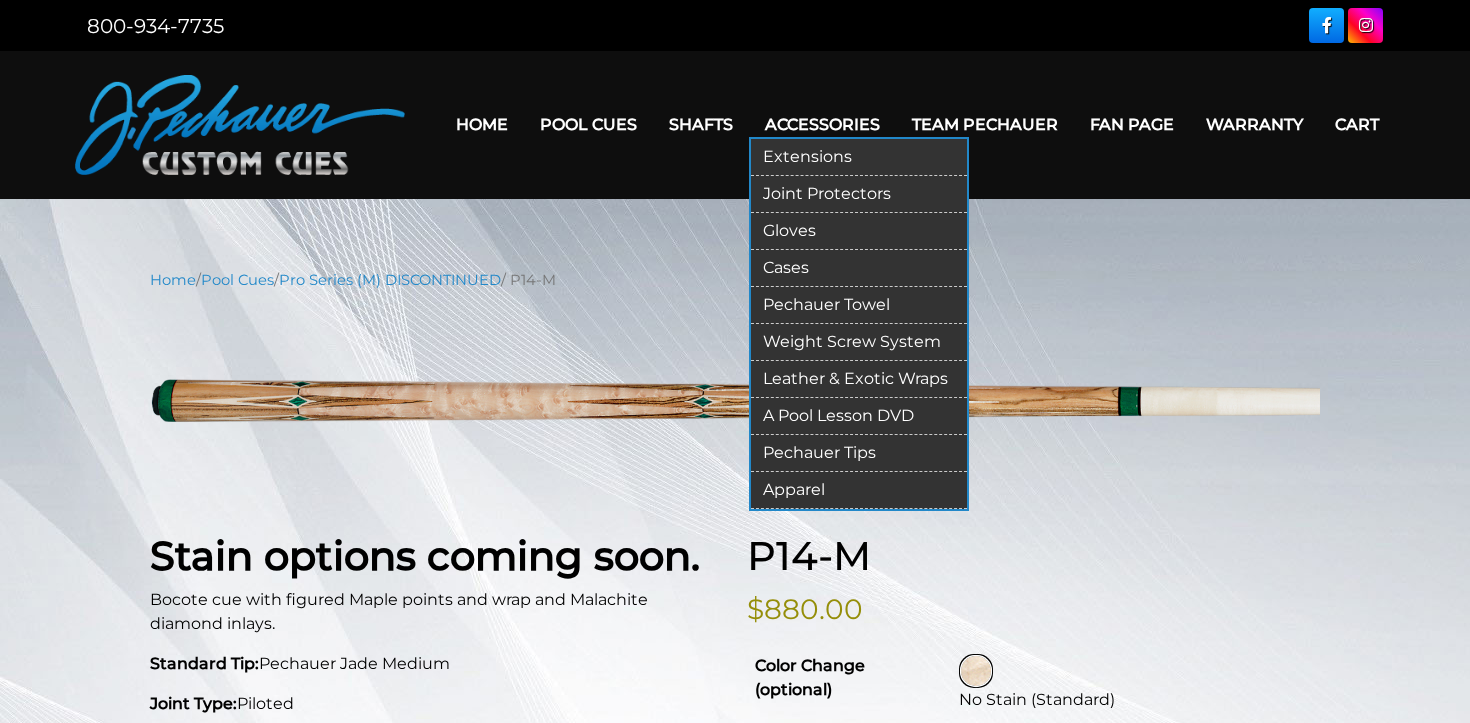 click on "Pechauer Towel" at bounding box center (859, 305) 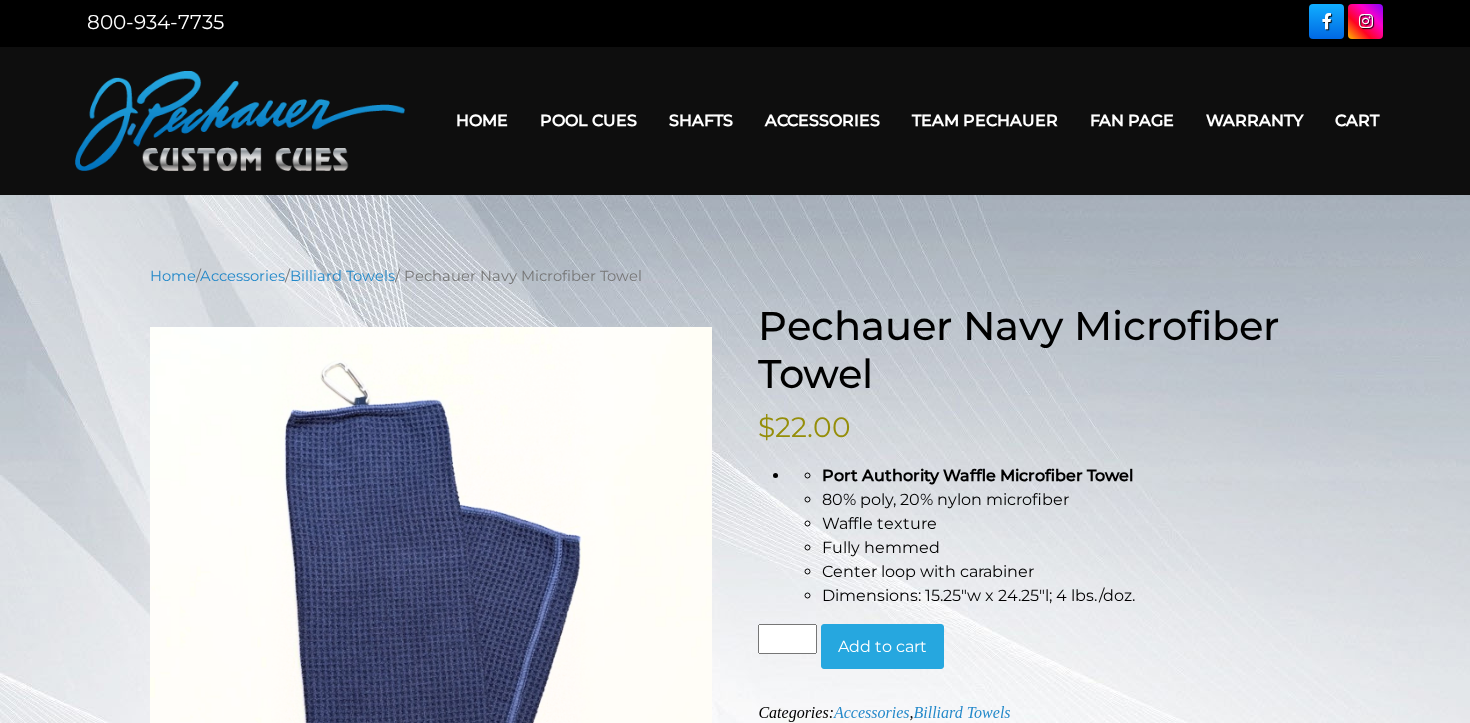 scroll, scrollTop: 0, scrollLeft: 0, axis: both 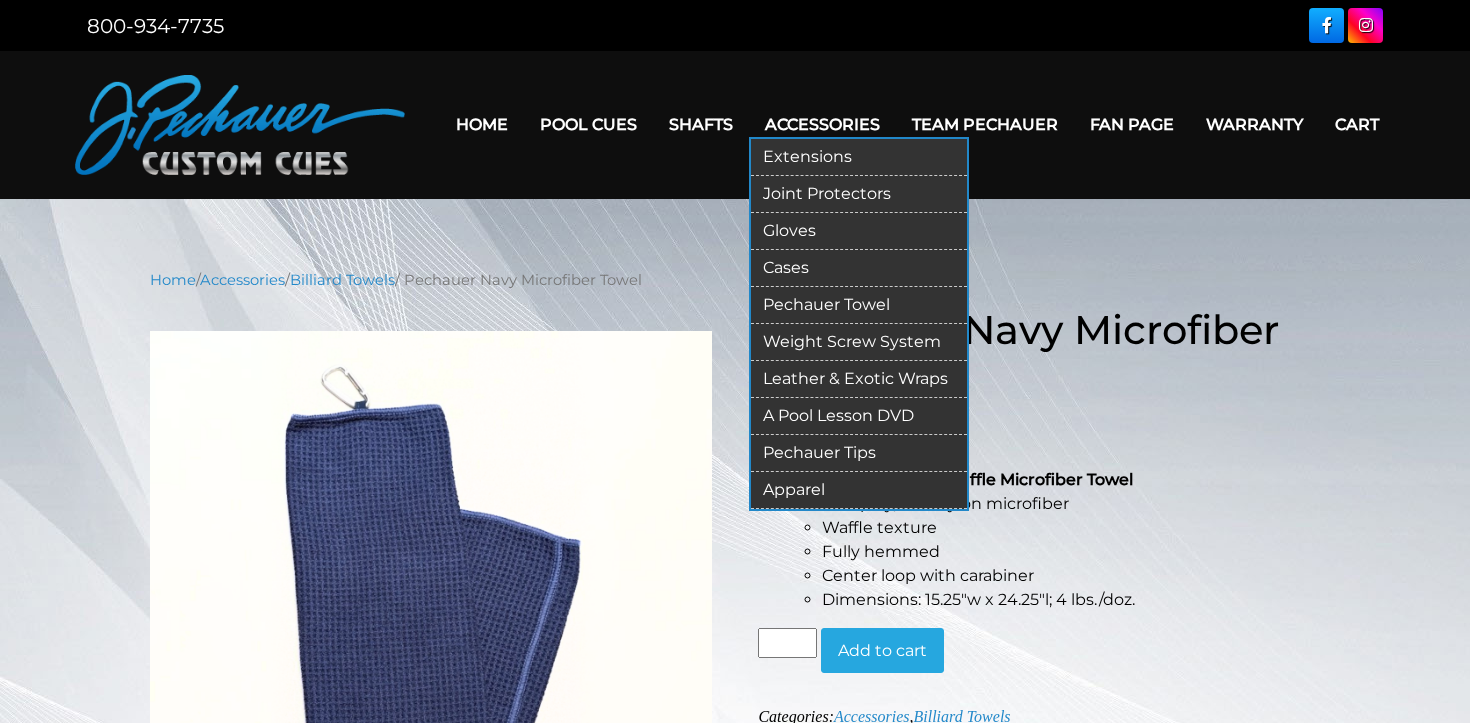 click on "Gloves" at bounding box center [859, 231] 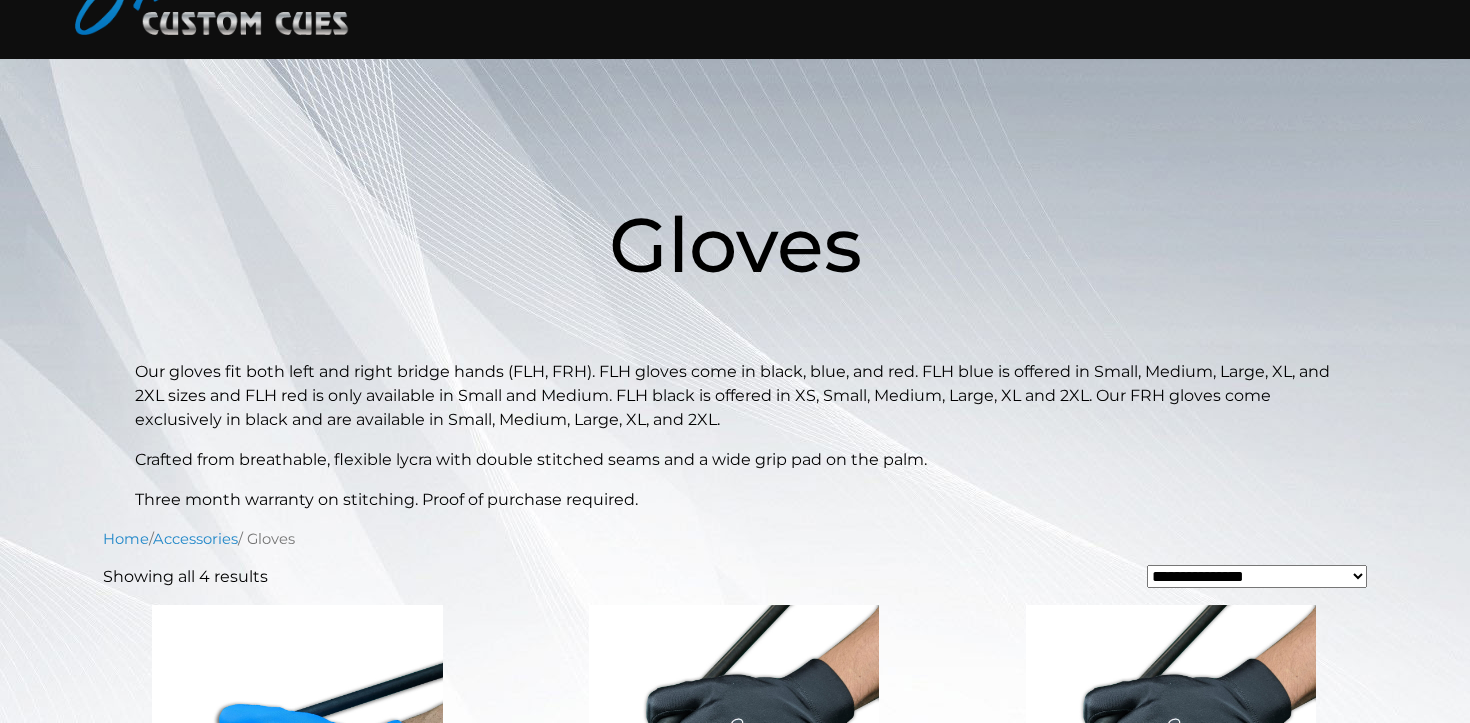 scroll, scrollTop: 0, scrollLeft: 0, axis: both 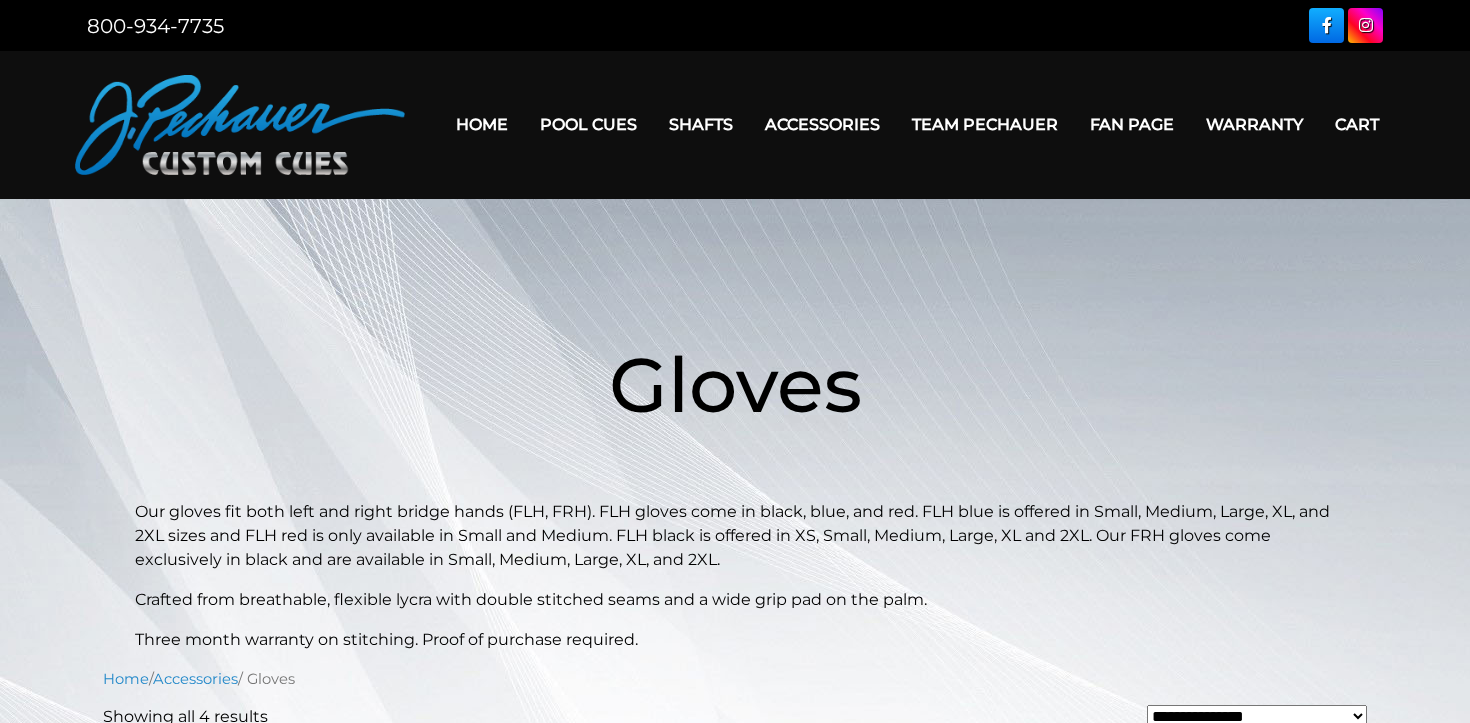 click on "Team Pechauer" at bounding box center (985, 124) 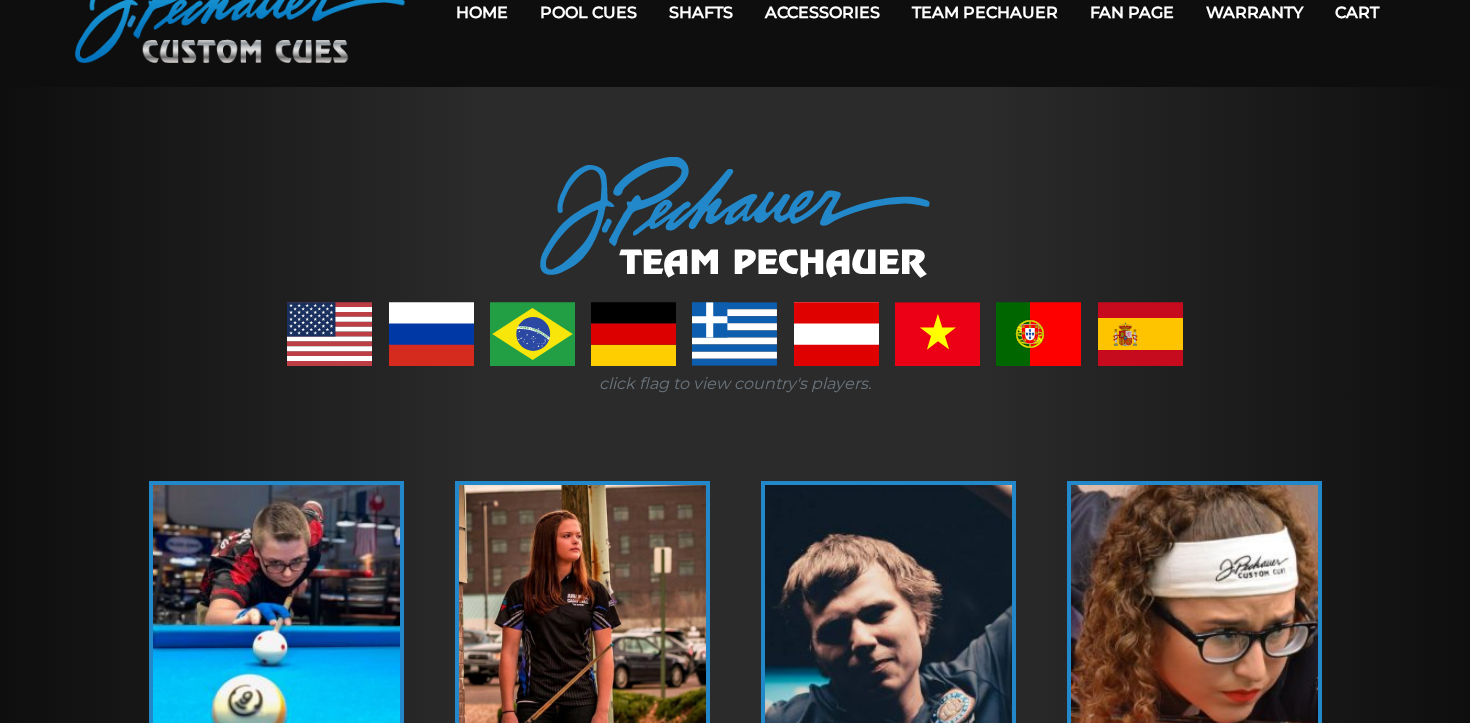 scroll, scrollTop: 0, scrollLeft: 0, axis: both 